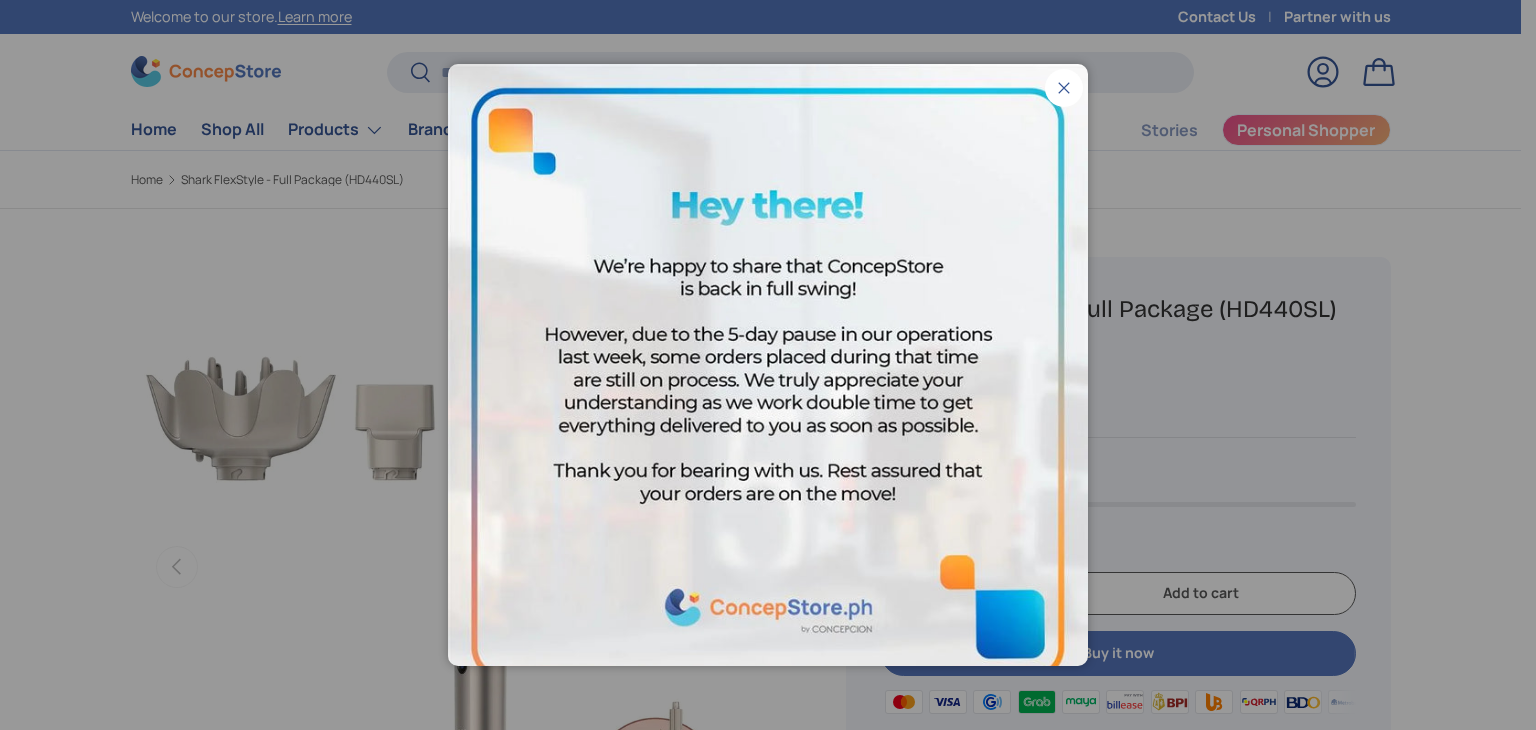 scroll, scrollTop: 0, scrollLeft: 0, axis: both 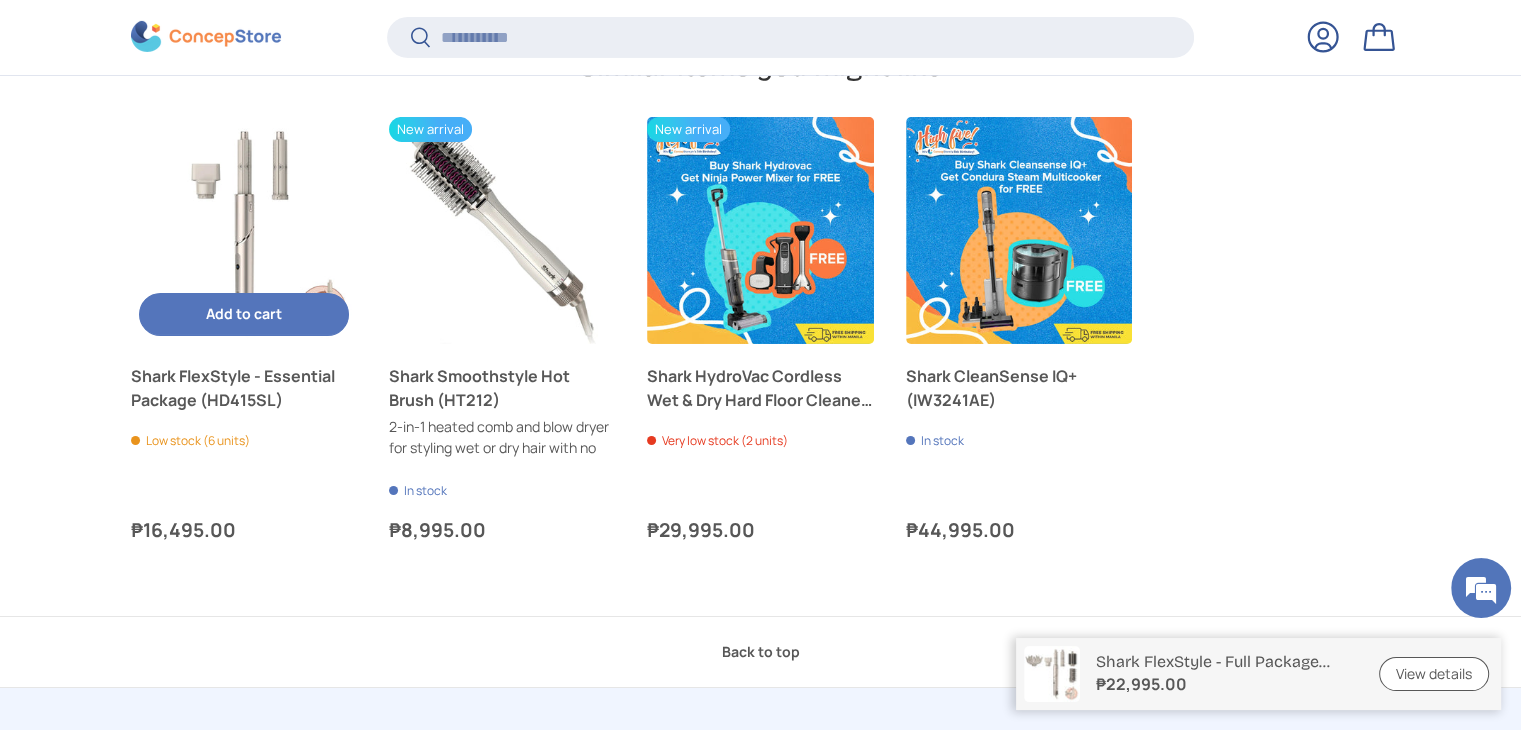 click on "Shark FlexStyle - Essential Package (HD415SL)" at bounding box center [244, 388] 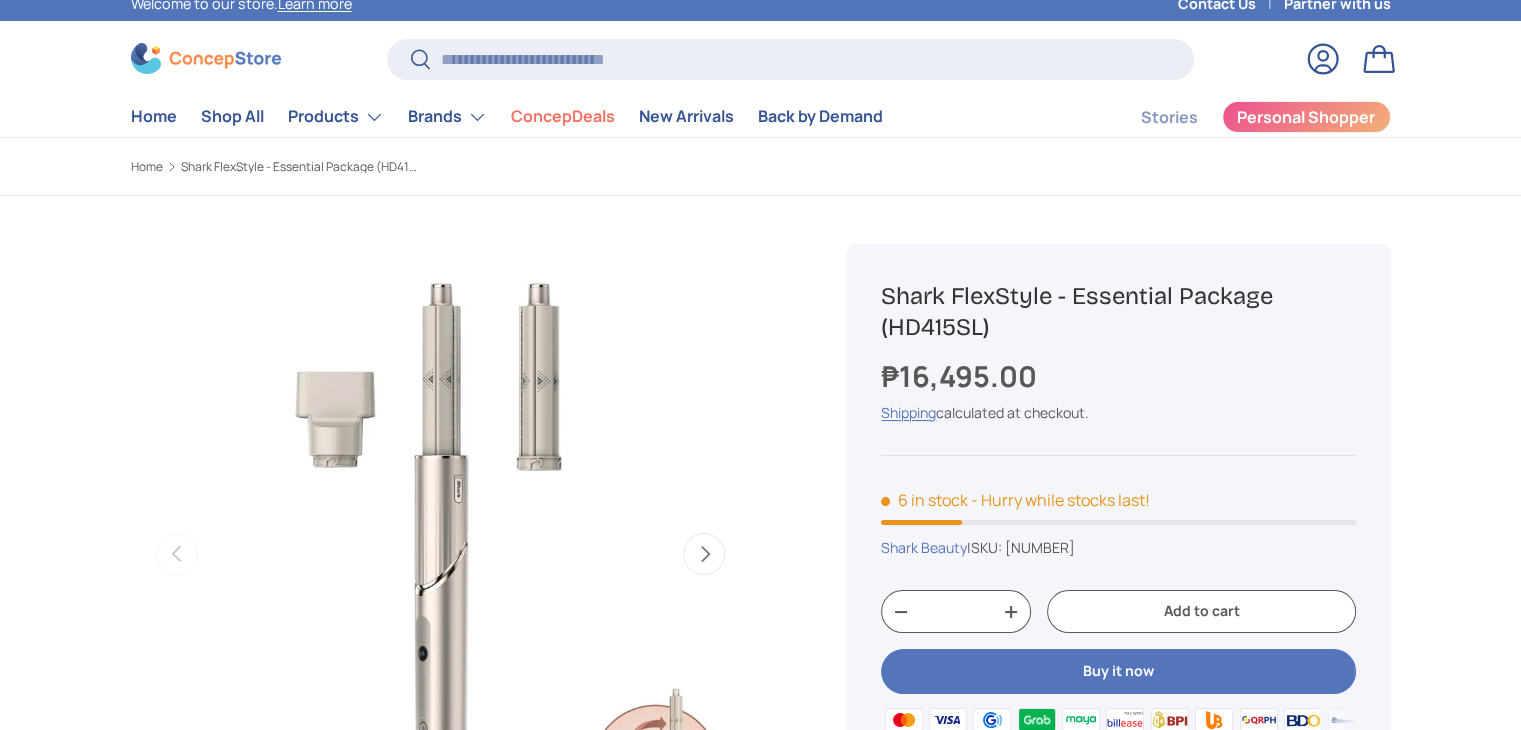 scroll, scrollTop: 192, scrollLeft: 0, axis: vertical 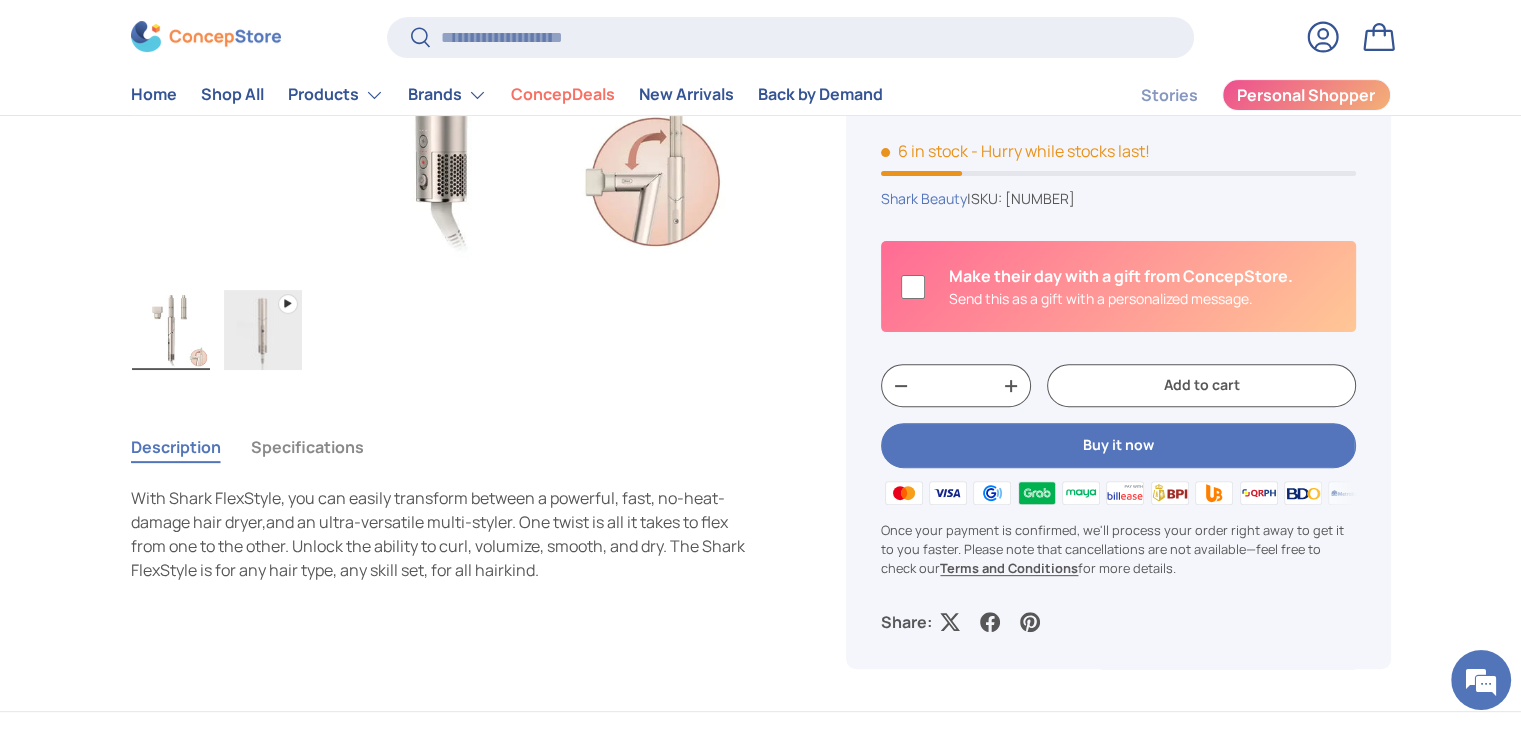click at bounding box center [263, 330] 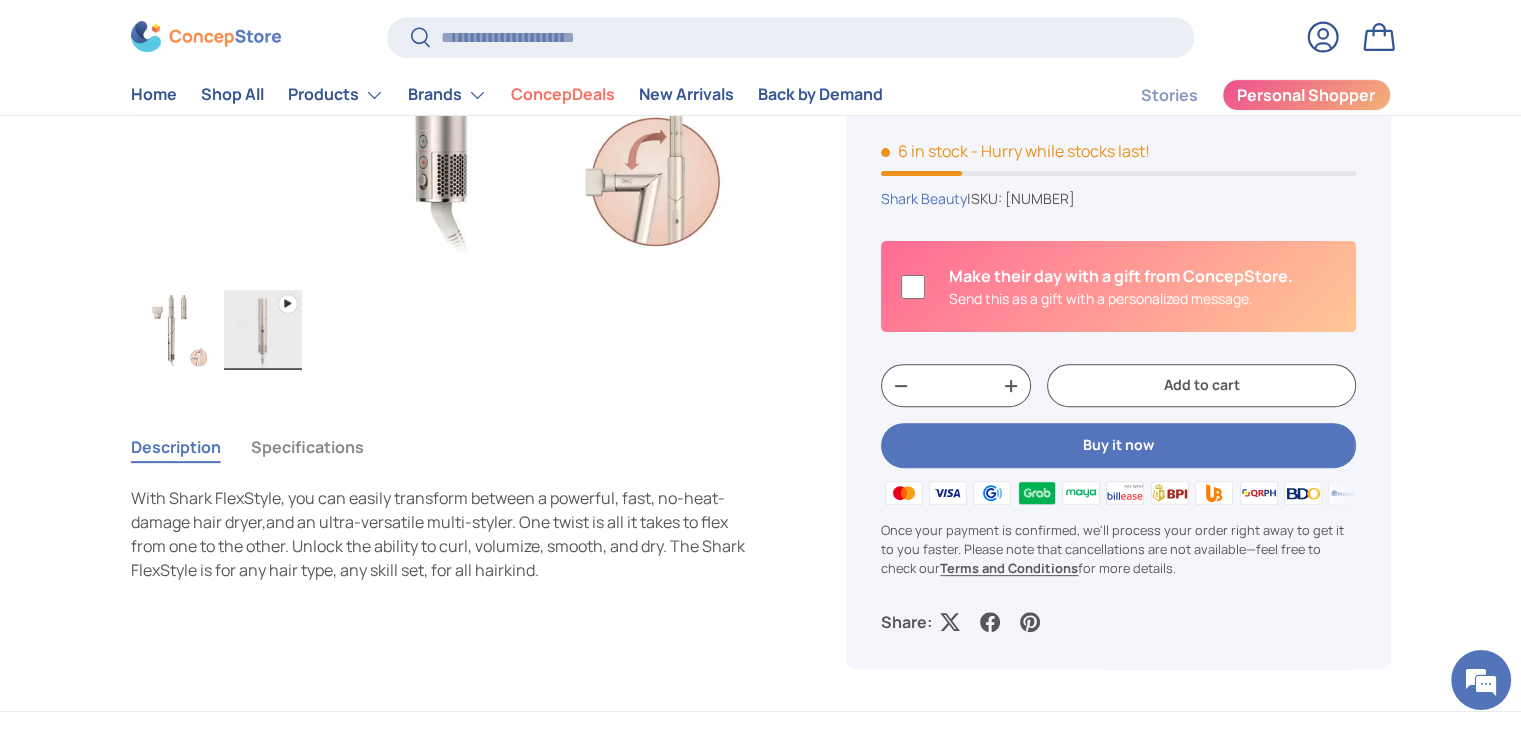 scroll, scrollTop: 257, scrollLeft: 0, axis: vertical 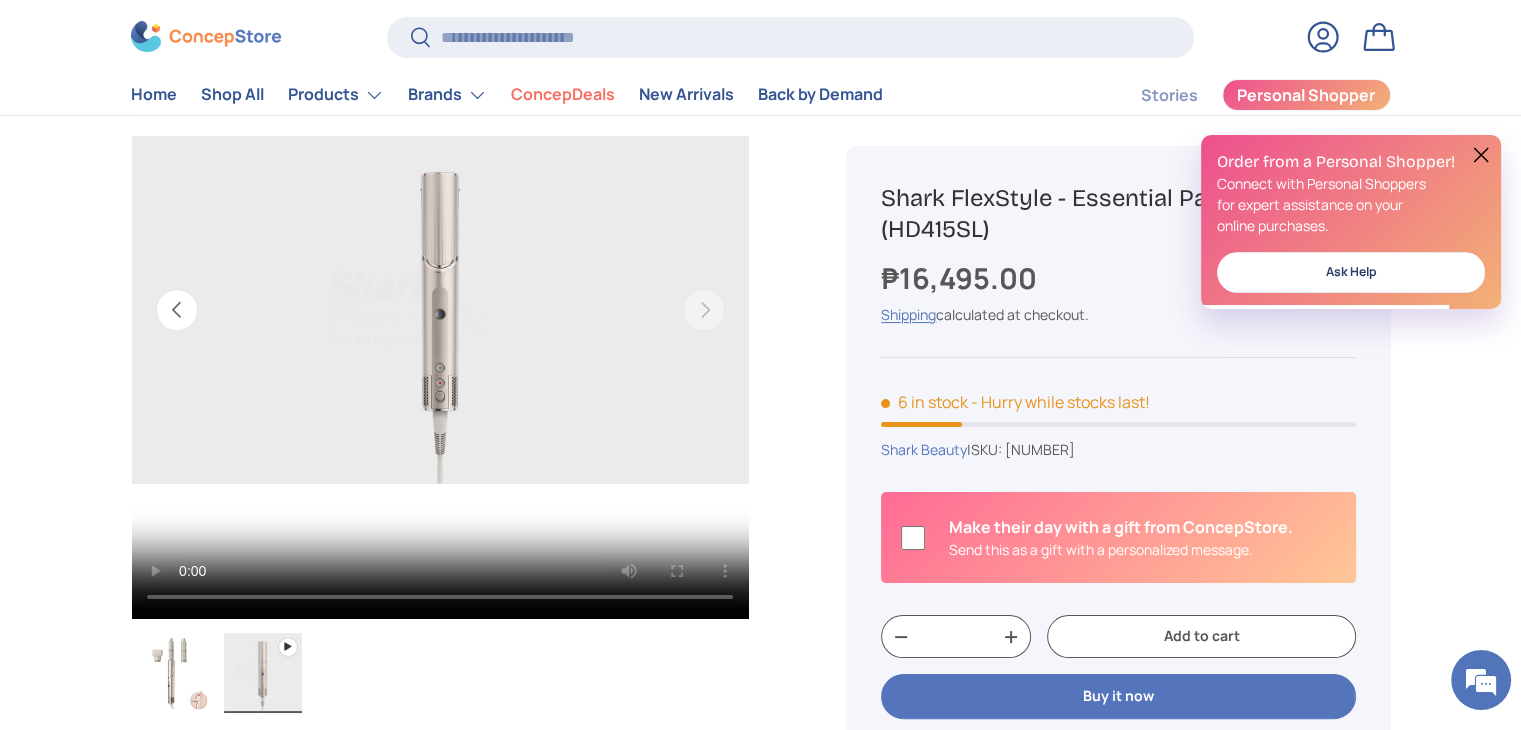 type 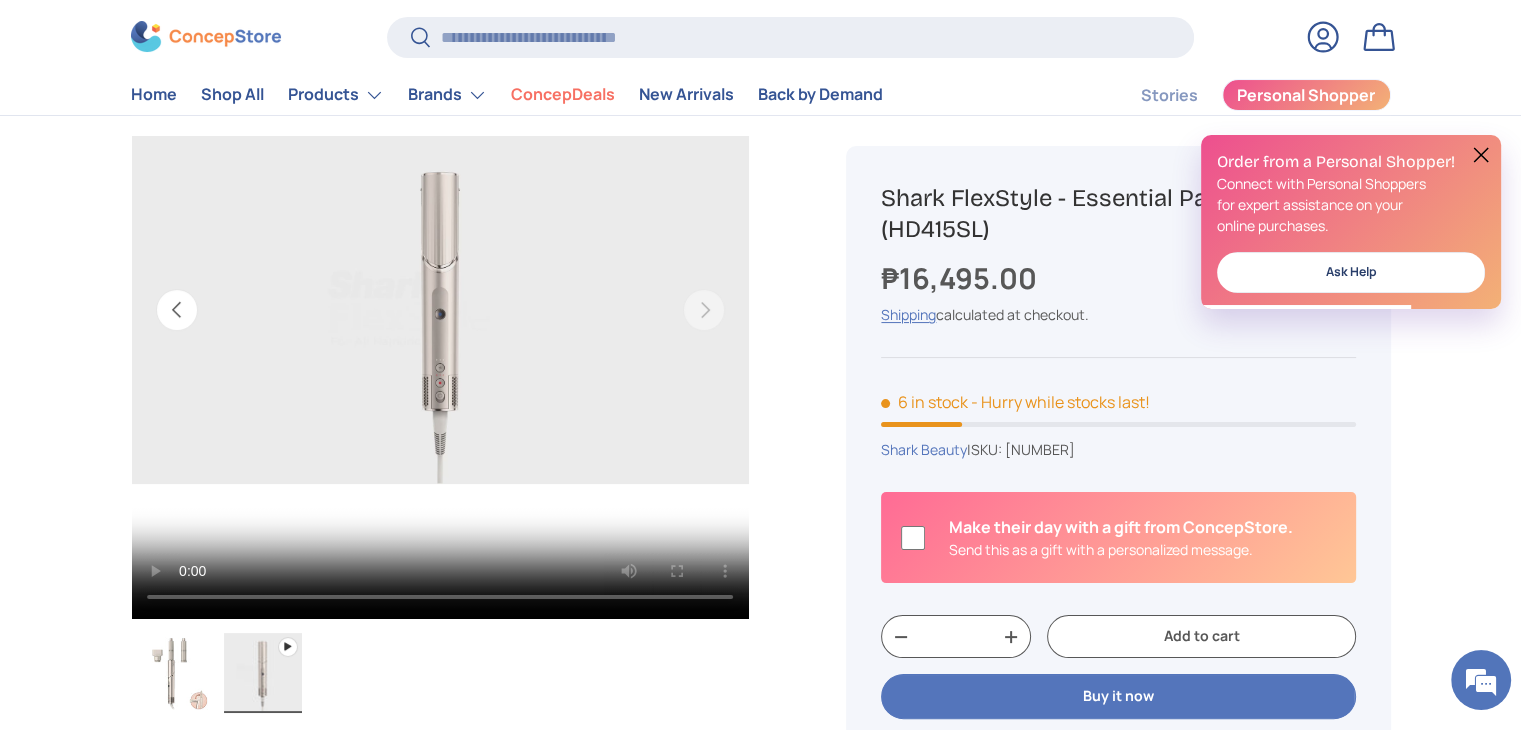 scroll, scrollTop: 0, scrollLeft: 0, axis: both 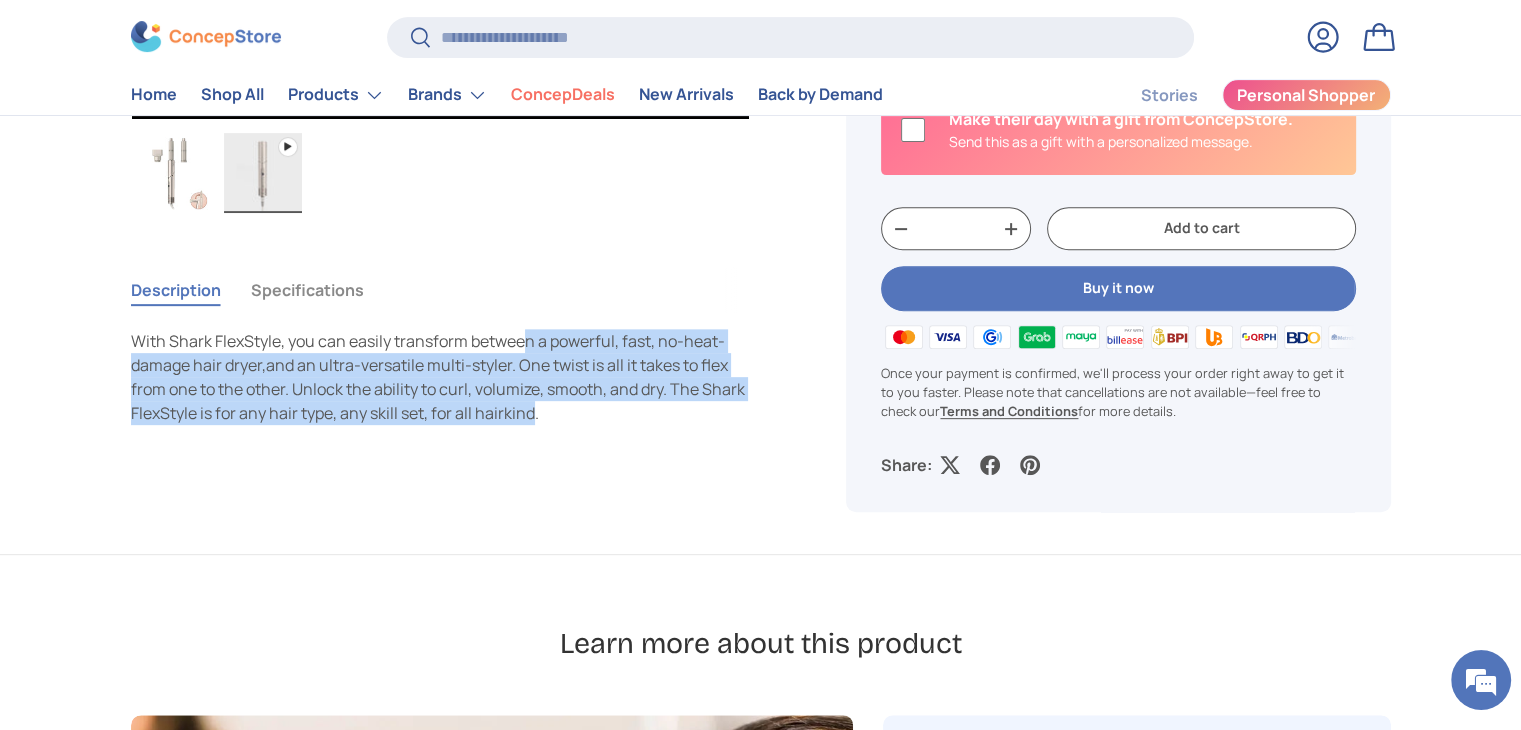 drag, startPoint x: 520, startPoint y: 337, endPoint x: 521, endPoint y: 412, distance: 75.00667 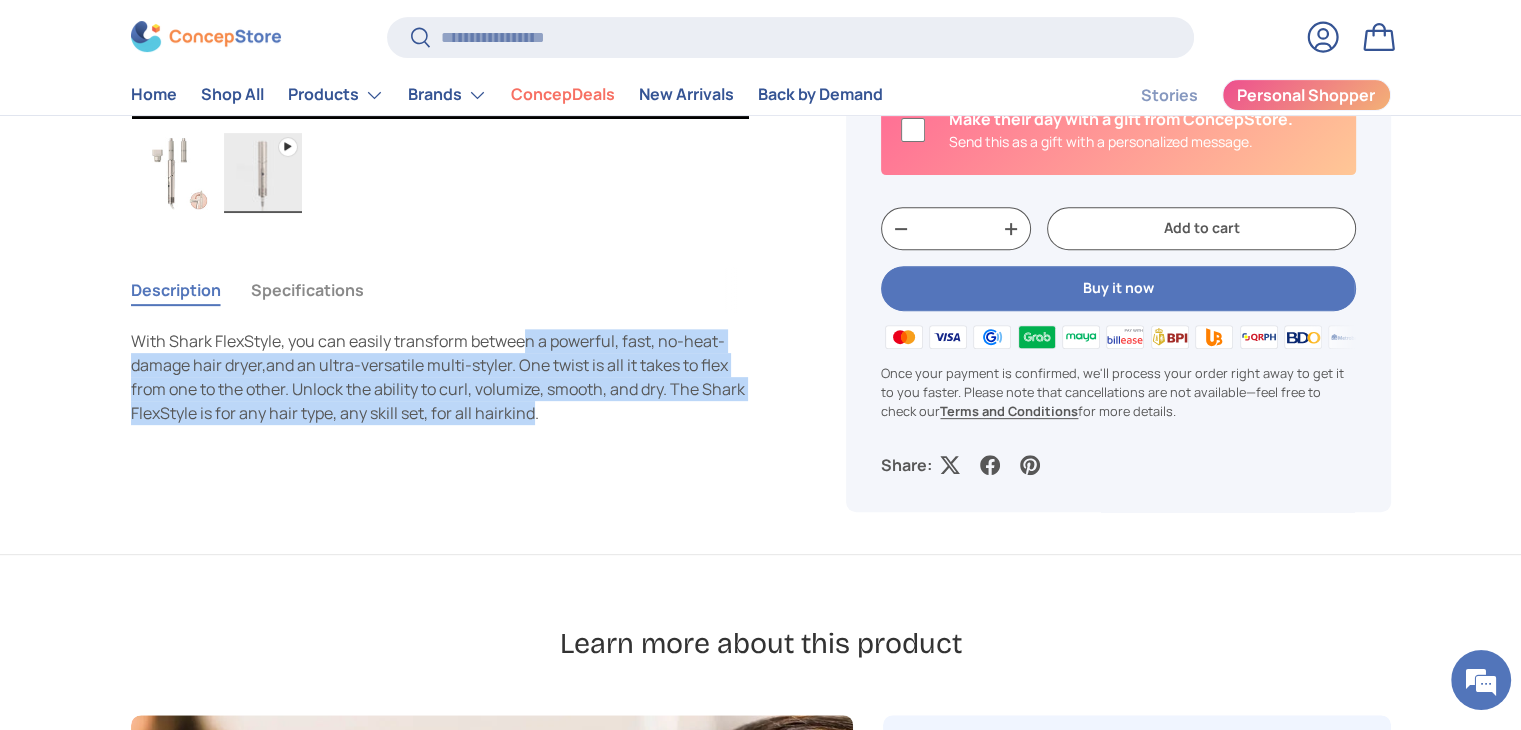 click on "With Shark FlexStyle, you can easily transform between a powerful, fast, no-heat-damage hair dryer,and an ultra-versatile multi-styler. One twist is all it takes to flex from one to the other. Unlock the ability to curl, volumize, smooth, and dry. The Shark FlexStyle is for any hair type, any skill set, for all hairkind." at bounding box center [441, 377] 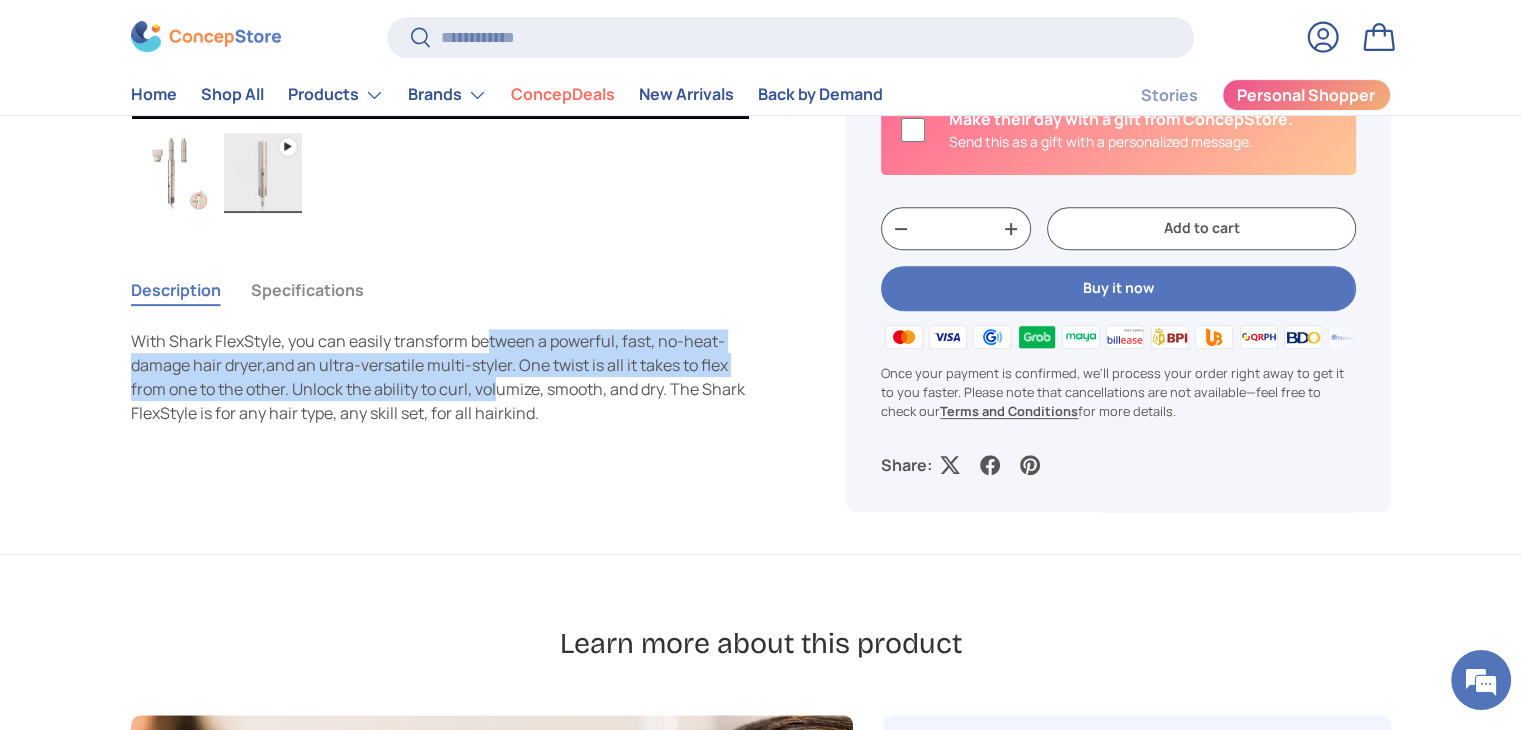 drag, startPoint x: 490, startPoint y: 341, endPoint x: 484, endPoint y: 401, distance: 60.299255 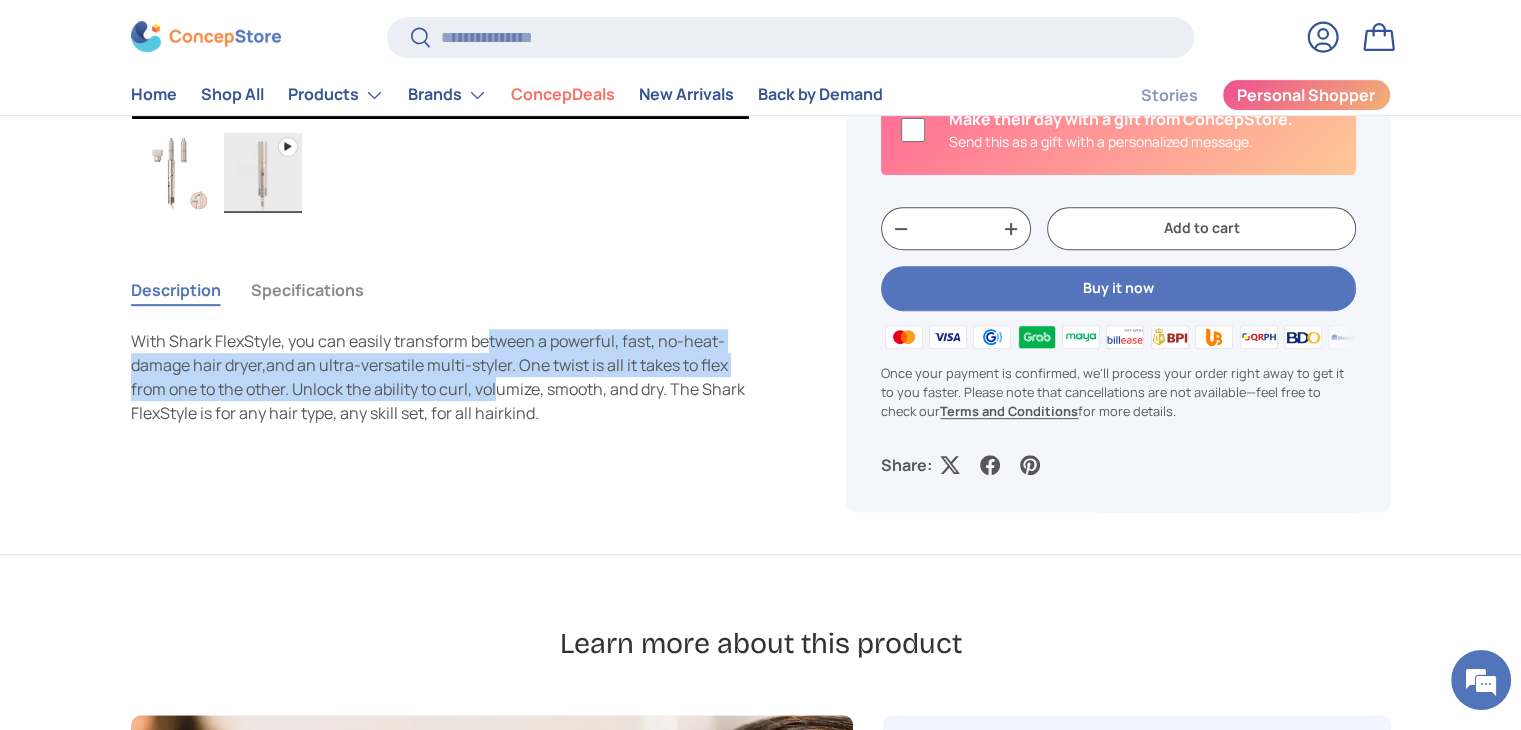 click on "With Shark FlexStyle, you can easily transform between a powerful, fast, no-heat-damage hair dryer,and an ultra-versatile multi-styler. One twist is all it takes to flex from one to the other. Unlock the ability to curl, volumize, smooth, and dry. The Shark FlexStyle is for any hair type, any skill set, for all hairkind." at bounding box center (441, 377) 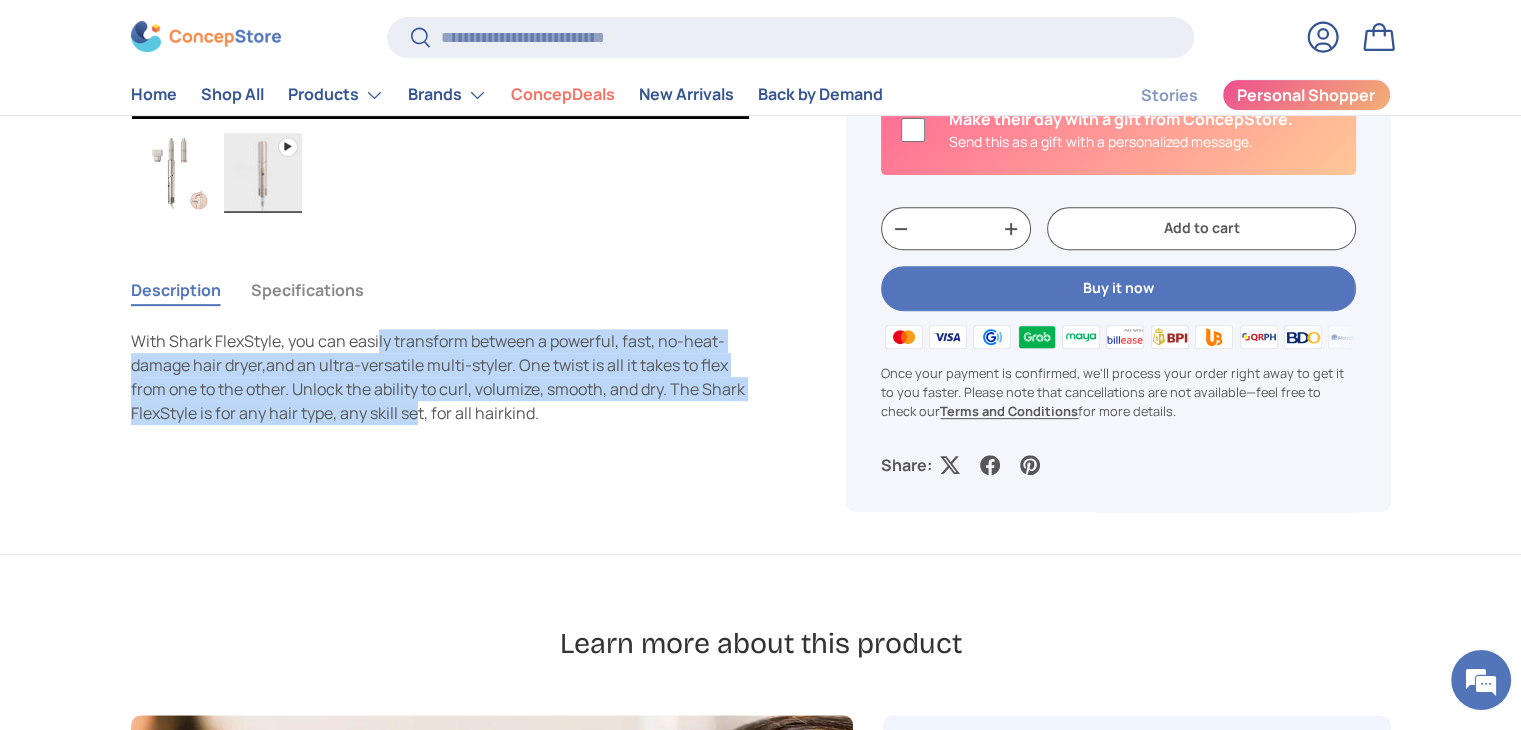 drag, startPoint x: 379, startPoint y: 334, endPoint x: 418, endPoint y: 401, distance: 77.52419 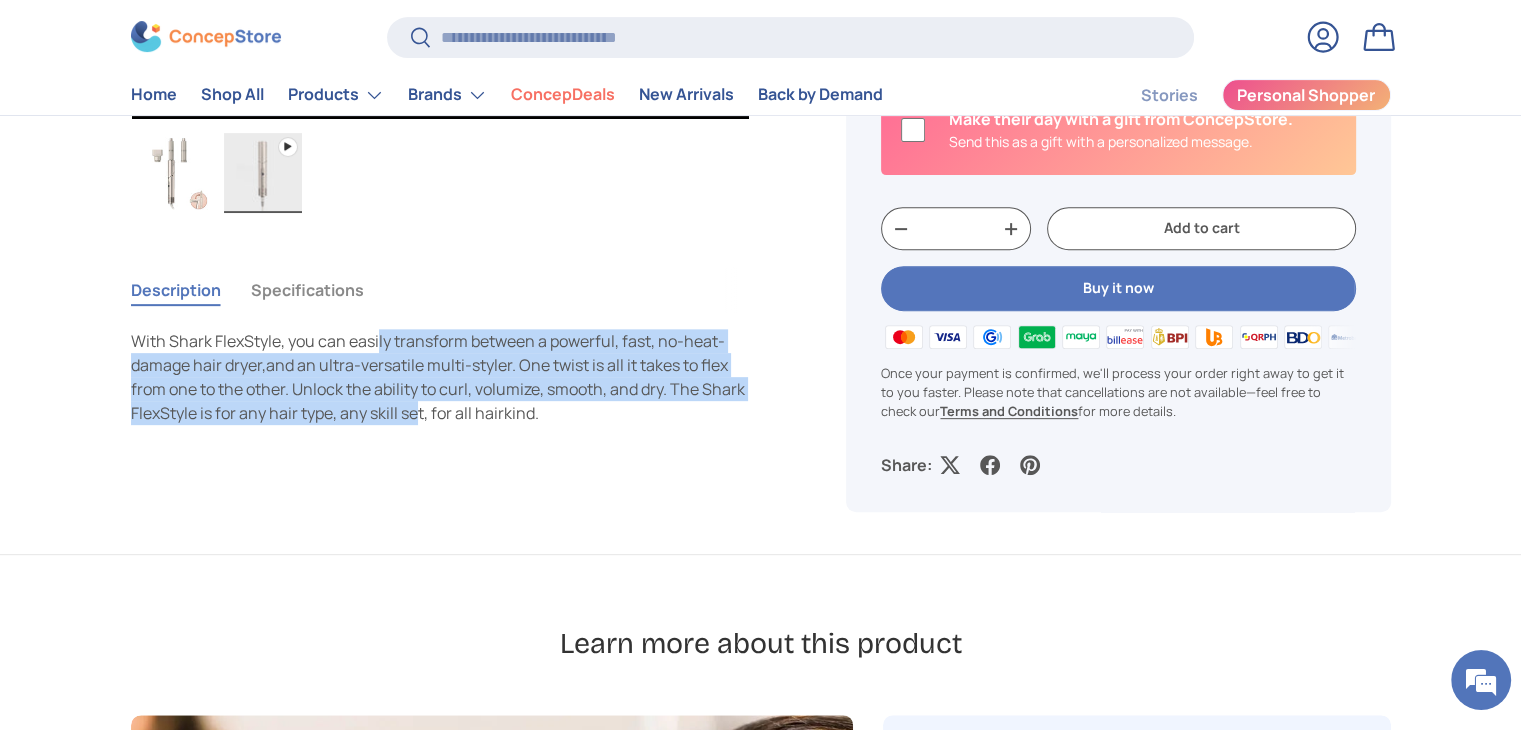 click on "With Shark FlexStyle, you can easily transform between a powerful, fast, no-heat-damage hair dryer,and an ultra-versatile multi-styler. One twist is all it takes to flex from one to the other. Unlock the ability to curl, volumize, smooth, and dry. The Shark FlexStyle is for any hair type, any skill set, for all hairkind." at bounding box center (441, 377) 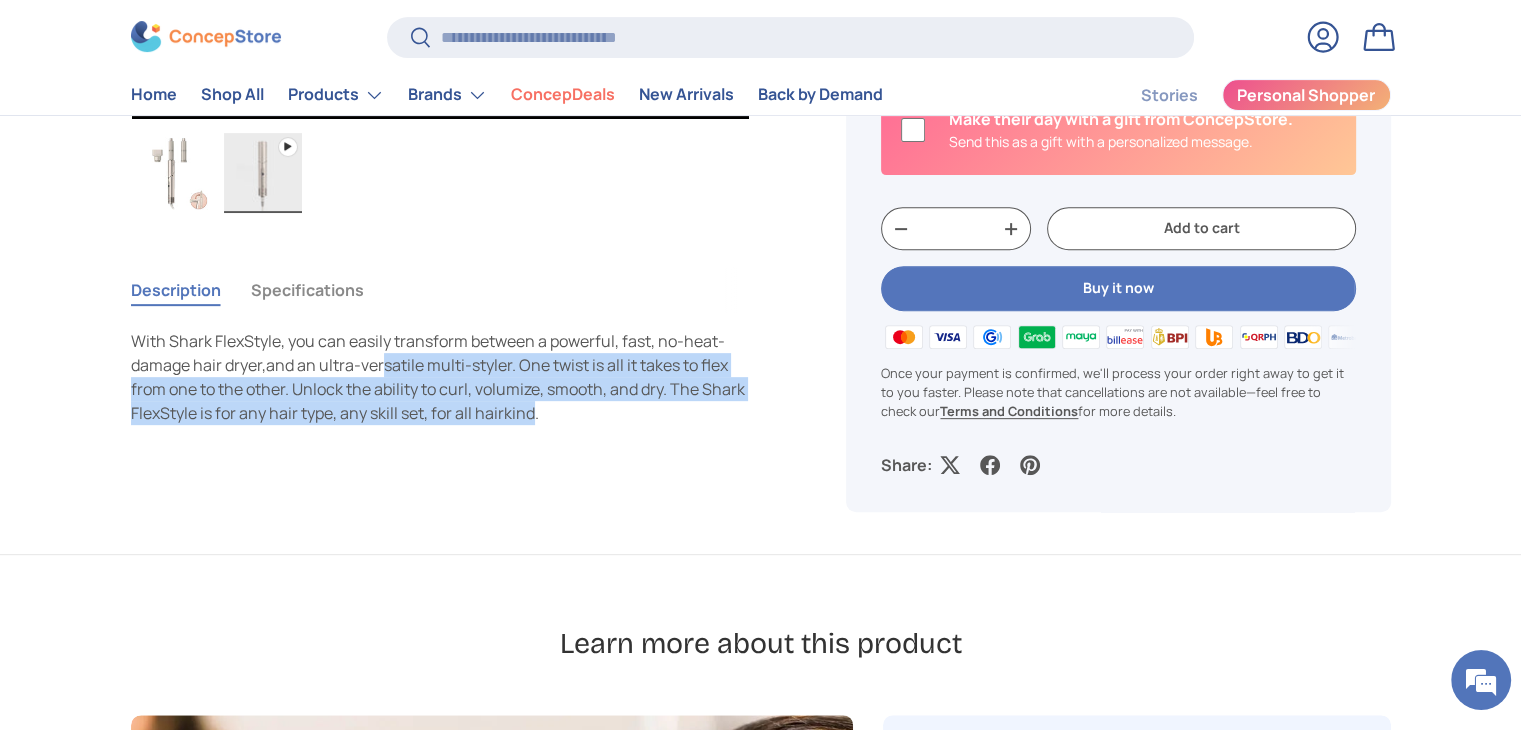 drag, startPoint x: 384, startPoint y: 367, endPoint x: 533, endPoint y: 417, distance: 157.16551 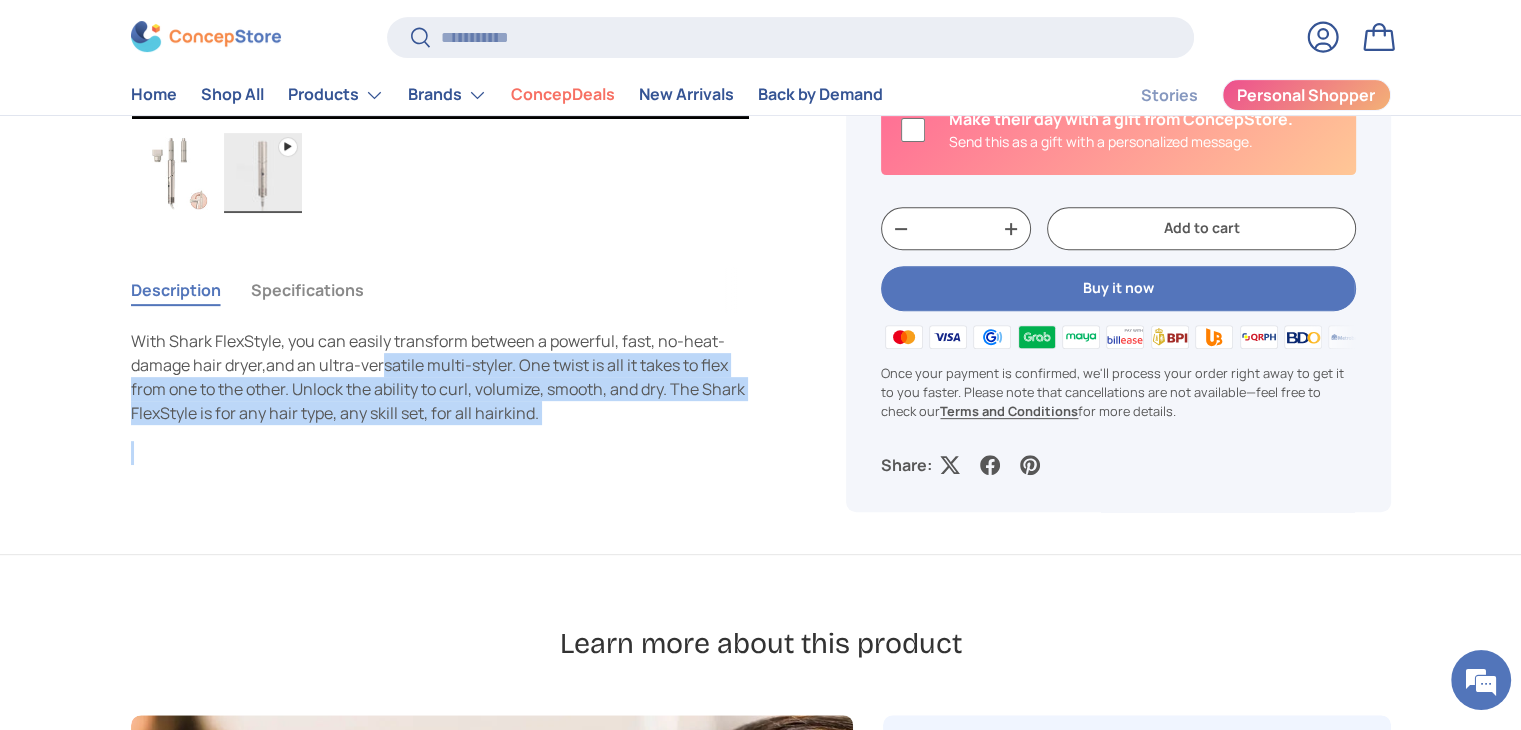 drag, startPoint x: 384, startPoint y: 367, endPoint x: 441, endPoint y: 421, distance: 78.51752 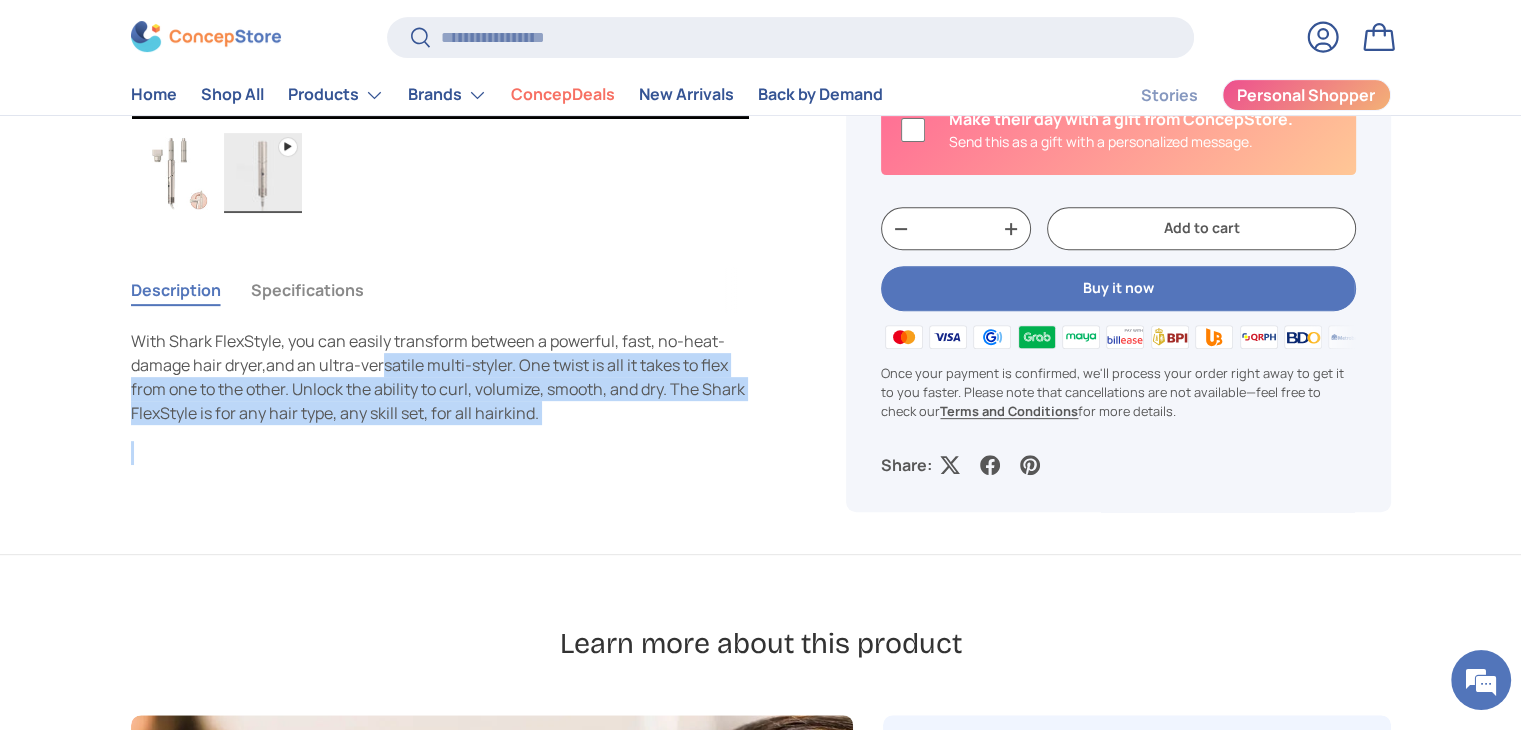 click on "With Shark FlexStyle, you can easily transform between a powerful, fast, no-heat-damage hair dryer,and an ultra-versatile multi-styler. One twist is all it takes to flex from one to the other. Unlock the ability to curl, volumize, smooth, and dry. The Shark FlexStyle is for any hair type, any skill set, for all hairkind." at bounding box center [441, 377] 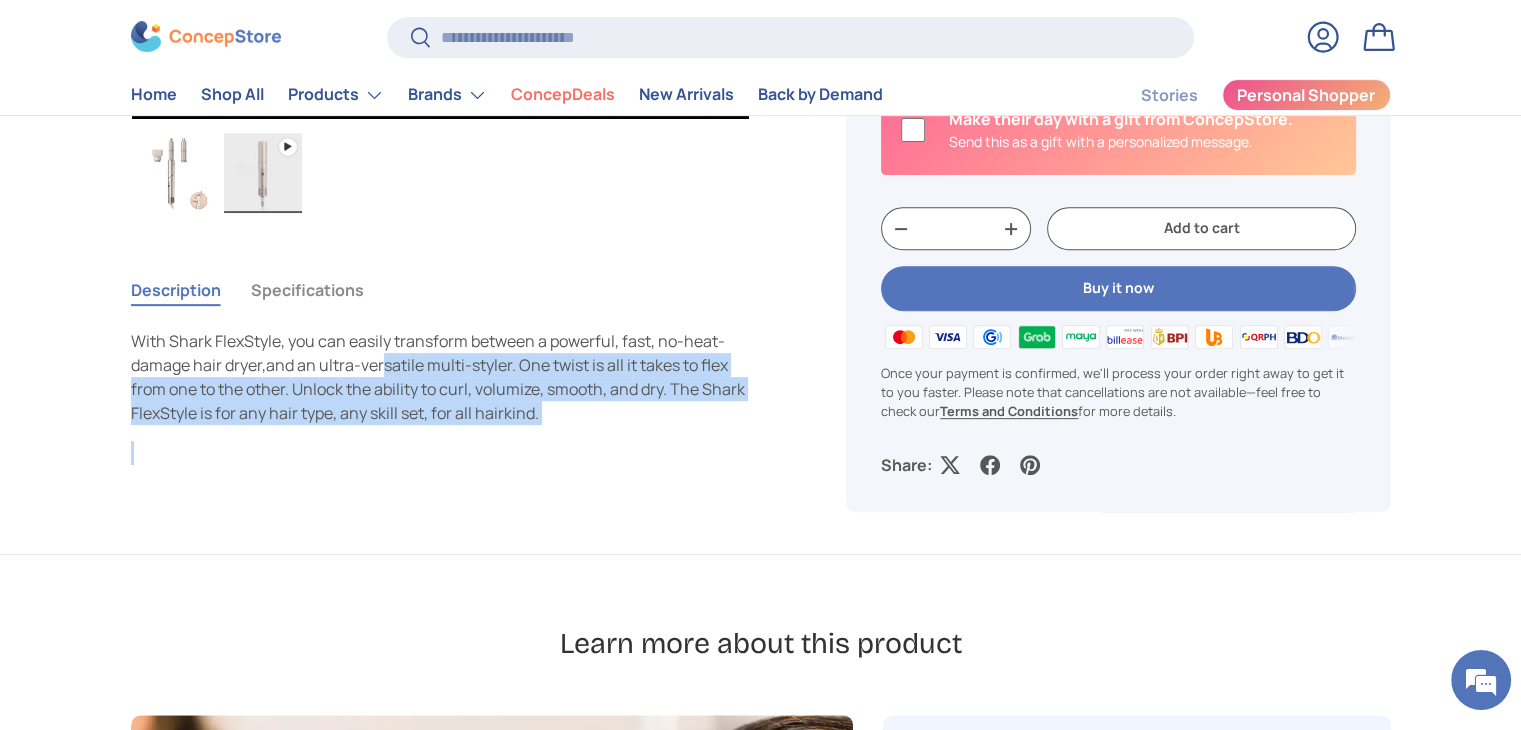 click on "With Shark FlexStyle, you can easily transform between a powerful, fast, no-heat-damage hair dryer,and an ultra-versatile multi-styler. One twist is all it takes to flex from one to the other. Unlock the ability to curl, volumize, smooth, and dry. The Shark FlexStyle is for any hair type, any skill set, for all hairkind." at bounding box center (441, 377) 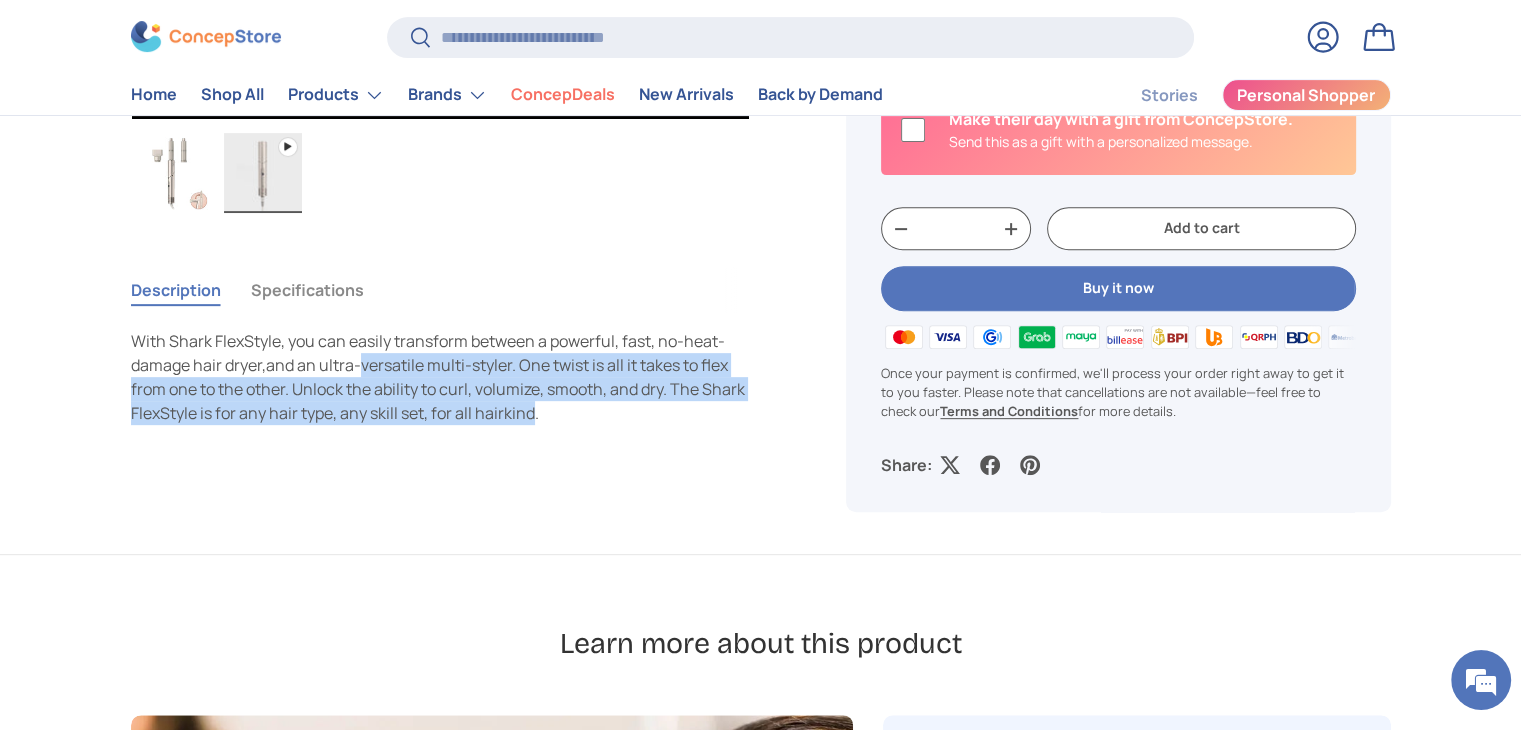 drag, startPoint x: 362, startPoint y: 370, endPoint x: 536, endPoint y: 410, distance: 178.53851 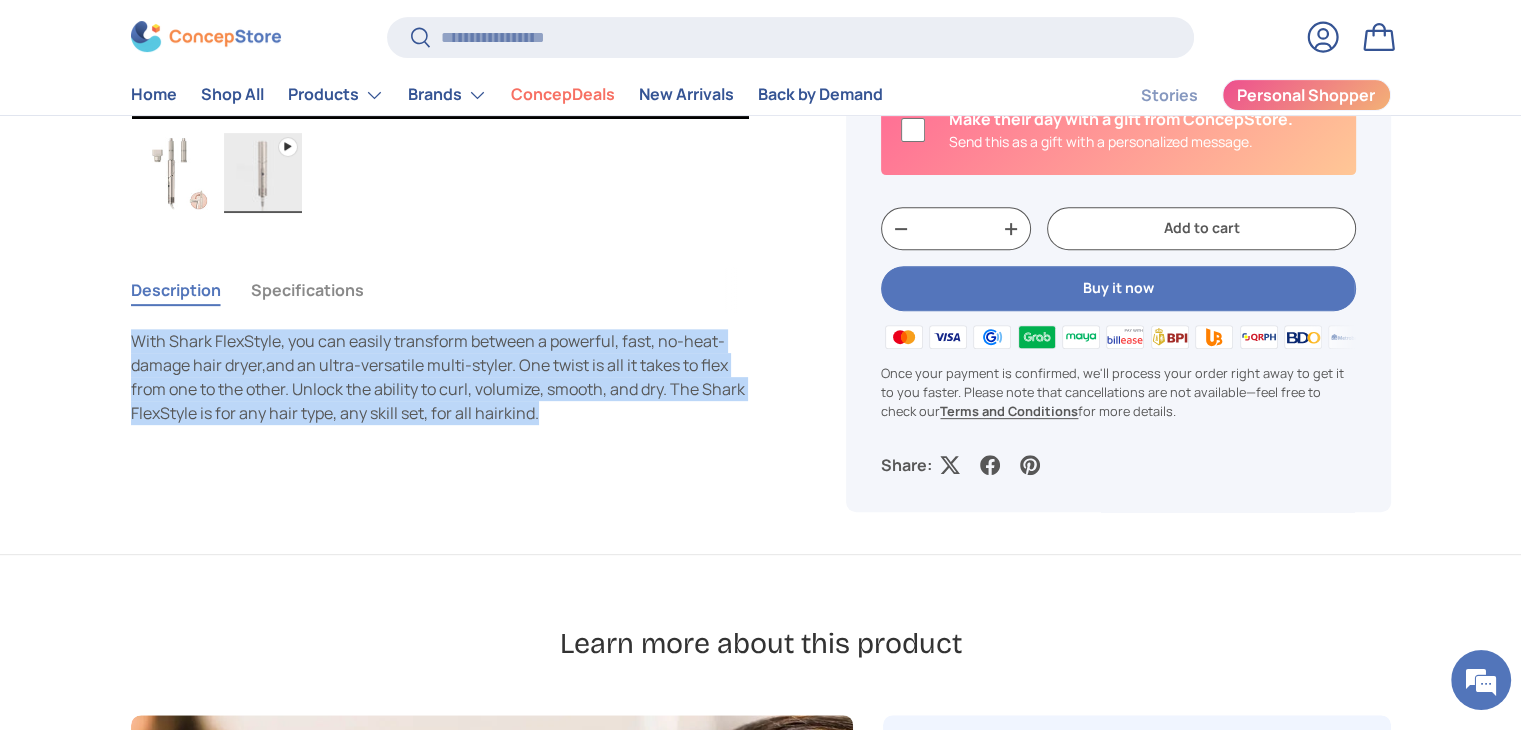 drag, startPoint x: 542, startPoint y: 411, endPoint x: 135, endPoint y: 319, distance: 417.2685 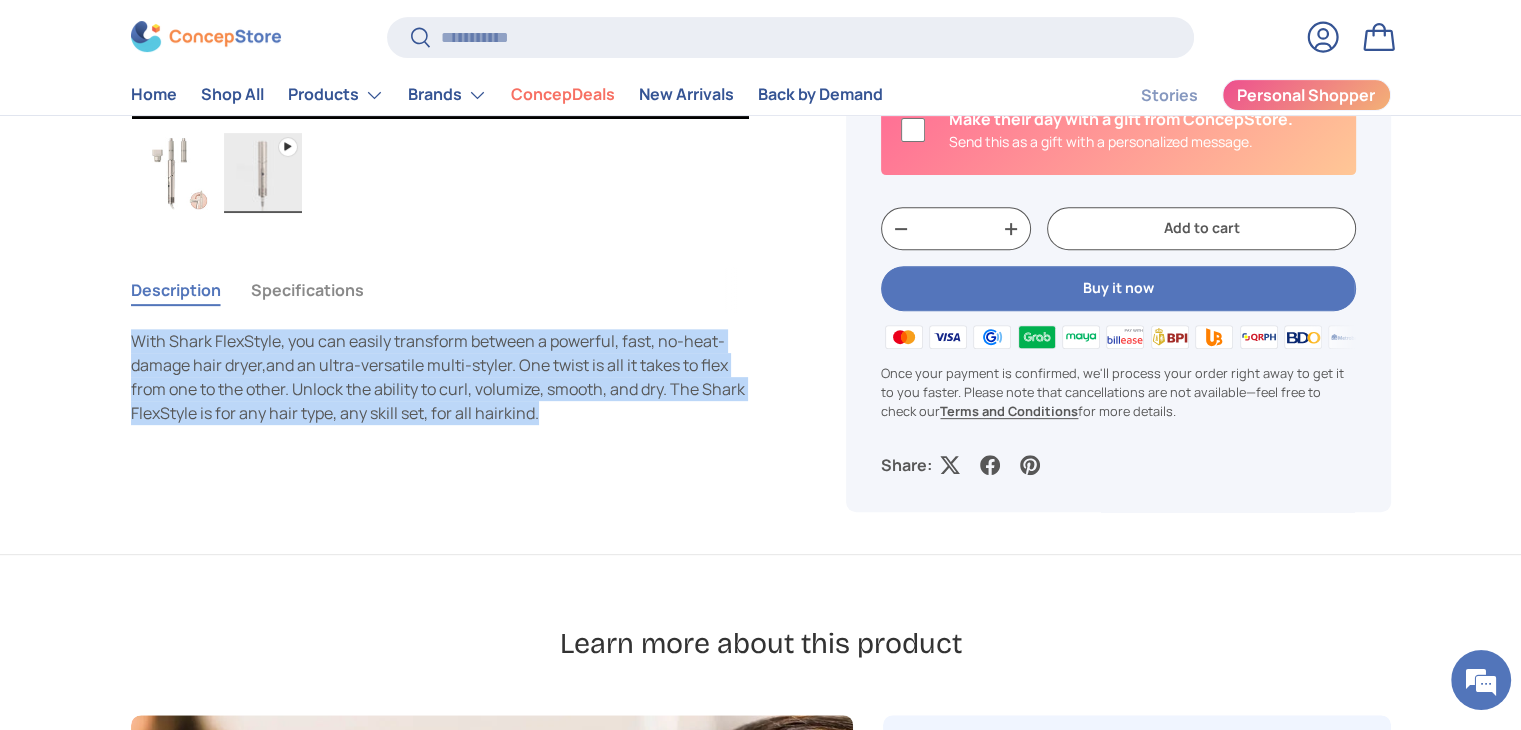 click on "With Shark FlexStyle, you can easily transform between a powerful, fast, no-heat-damage hair dryer,and an ultra-versatile multi-styler. One twist is all it takes to flex from one to the other. Unlock the ability to curl, volumize, smooth, and dry. The Shark FlexStyle is for any hair type, any skill set, for all hairkind." at bounding box center [441, 377] 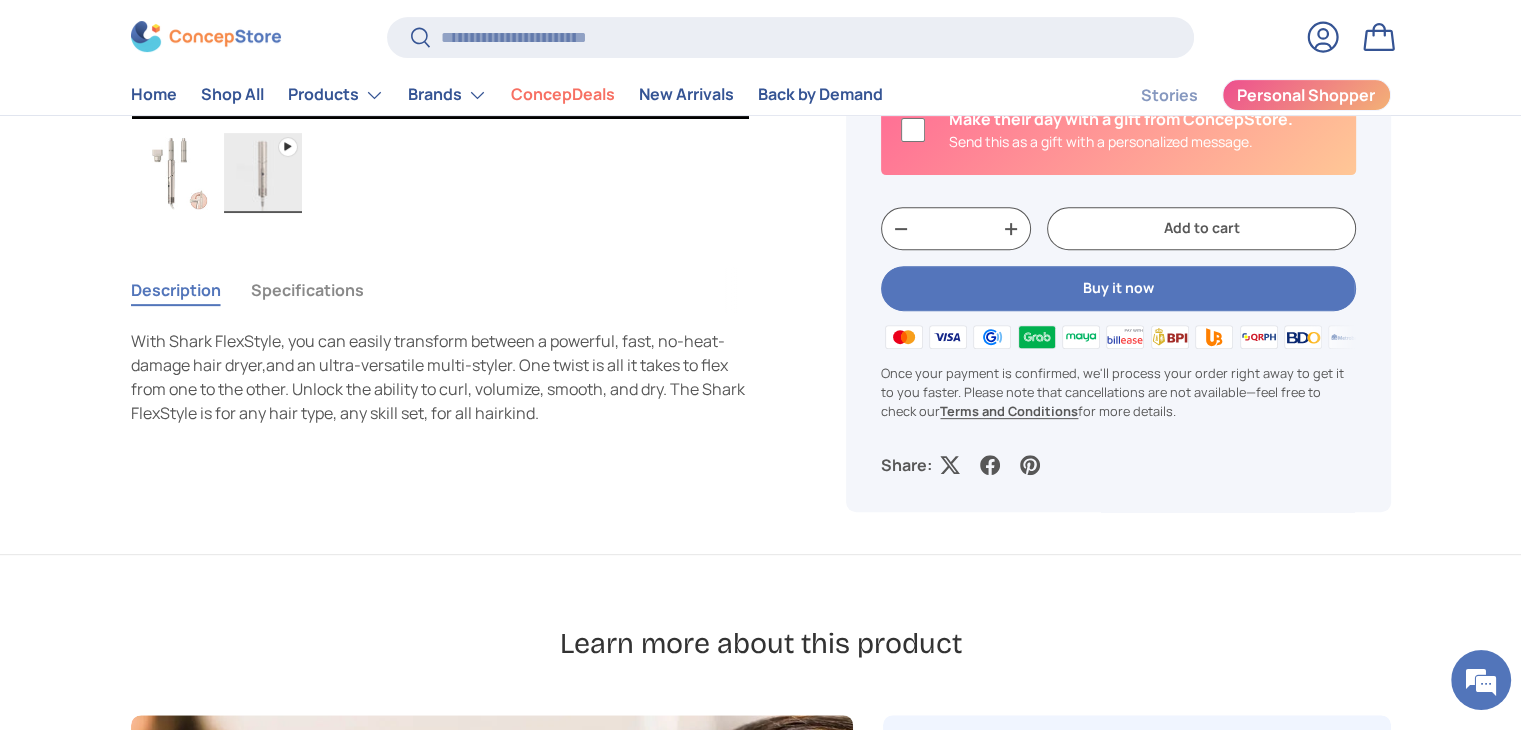 drag, startPoint x: 128, startPoint y: 333, endPoint x: 119, endPoint y: 325, distance: 12.0415945 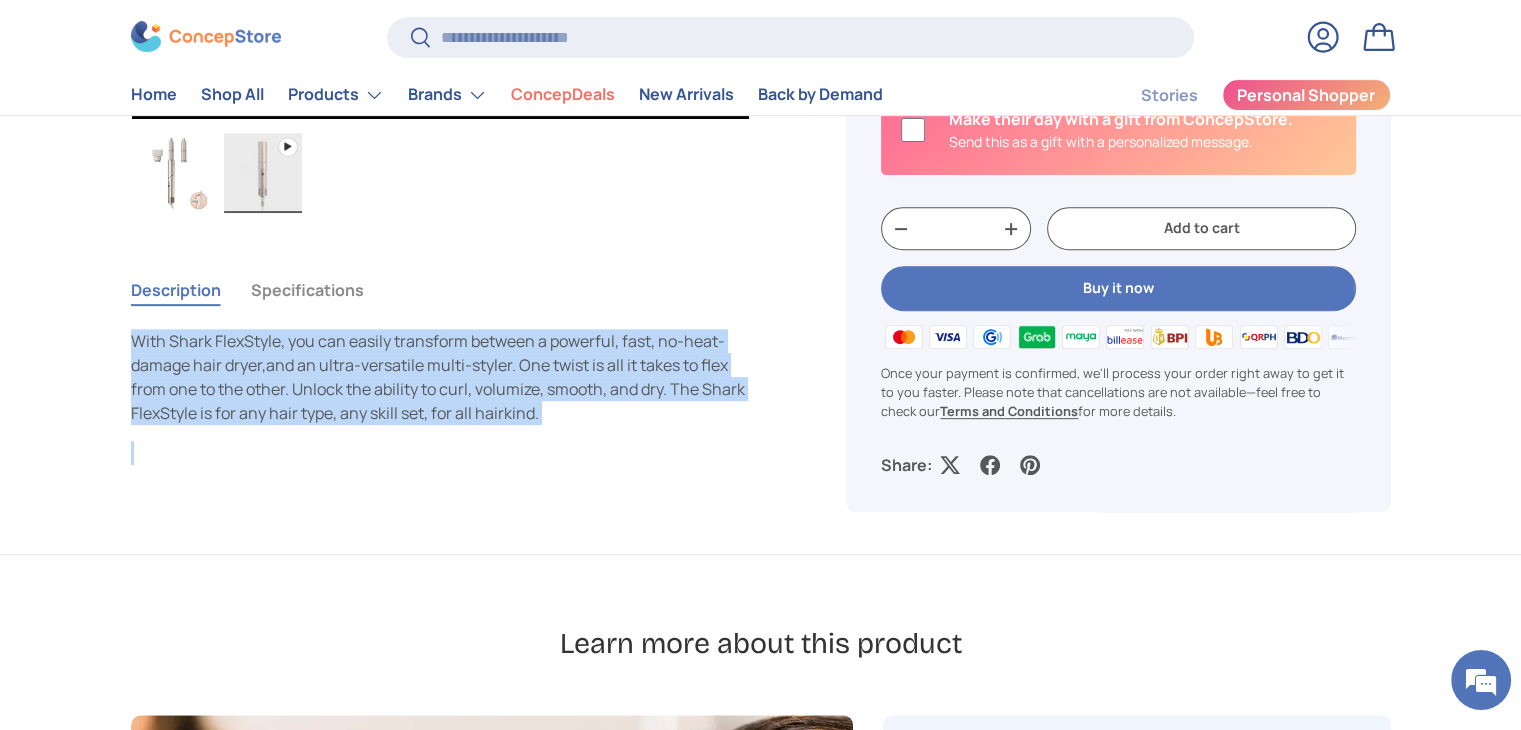 click on "Home
Shark FlexStyle - Essential Package (HD415SL)
Image 2 is now available in gallery view
Play video
Previous
Next
Loading...
Load image 1 in gallery view
Play video 1 in gallery view
Shark FlexStyle - Essential Package (HD415SL)
₱16,495.00
Unit price
/
Unavailable
Shipping  calculated at checkout." at bounding box center [760, 1810] 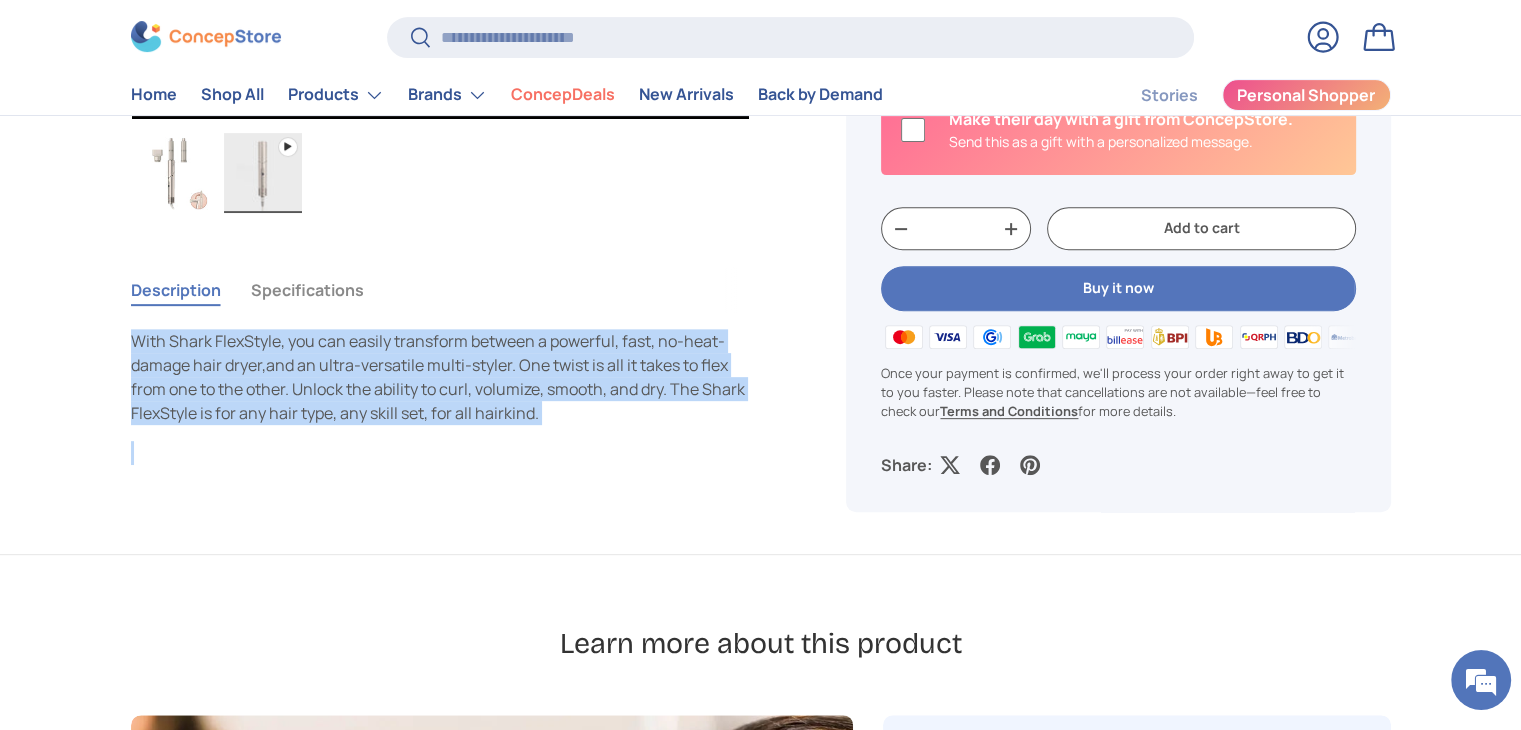 click on "With Shark FlexStyle, you can easily transform between a powerful, fast, no-heat-damage hair dryer,and an ultra-versatile multi-styler. One twist is all it takes to flex from one to the other. Unlock the ability to curl, volumize, smooth, and dry. The Shark FlexStyle is for any hair type, any skill set, for all hairkind." at bounding box center [441, 377] 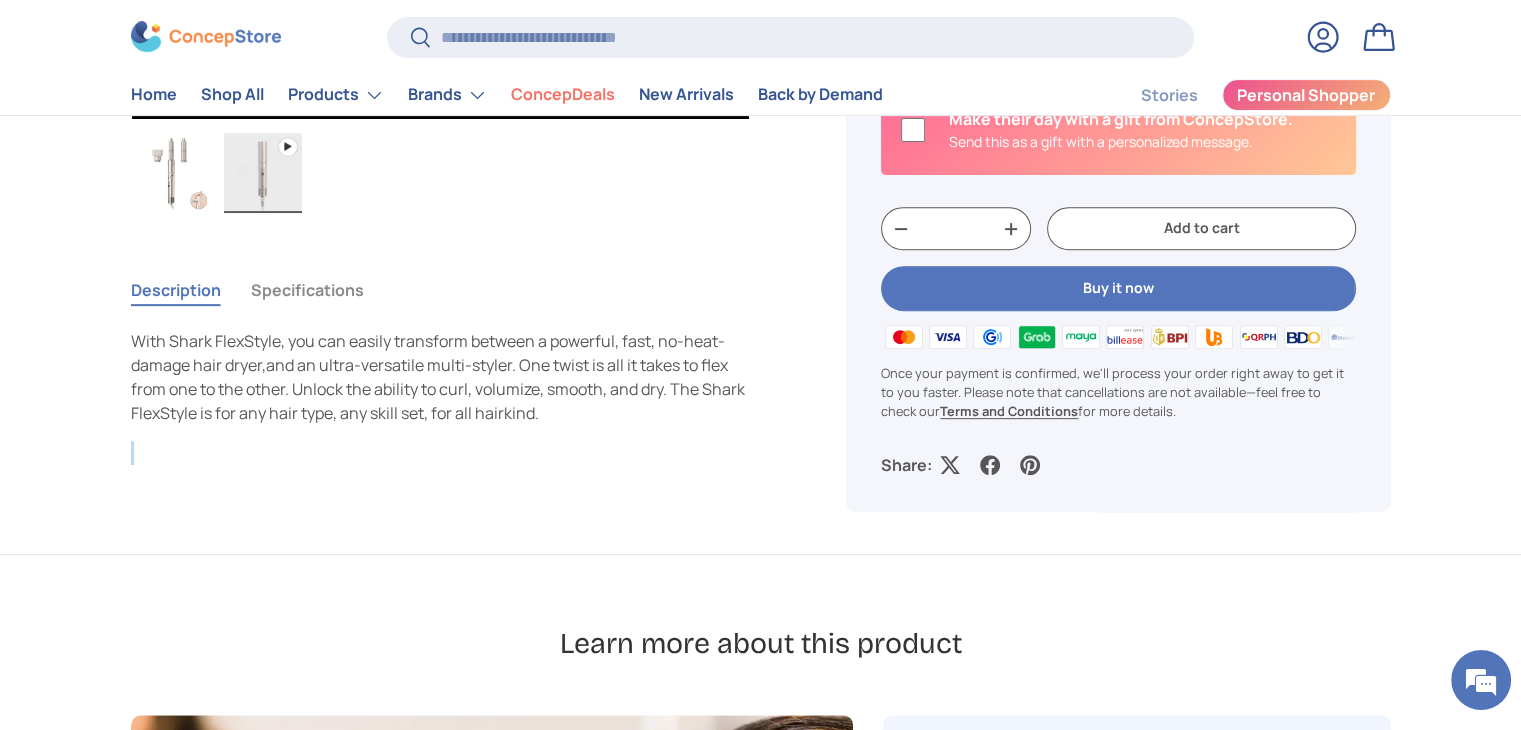 drag, startPoint x: 489, startPoint y: 400, endPoint x: 113, endPoint y: 337, distance: 381.2414 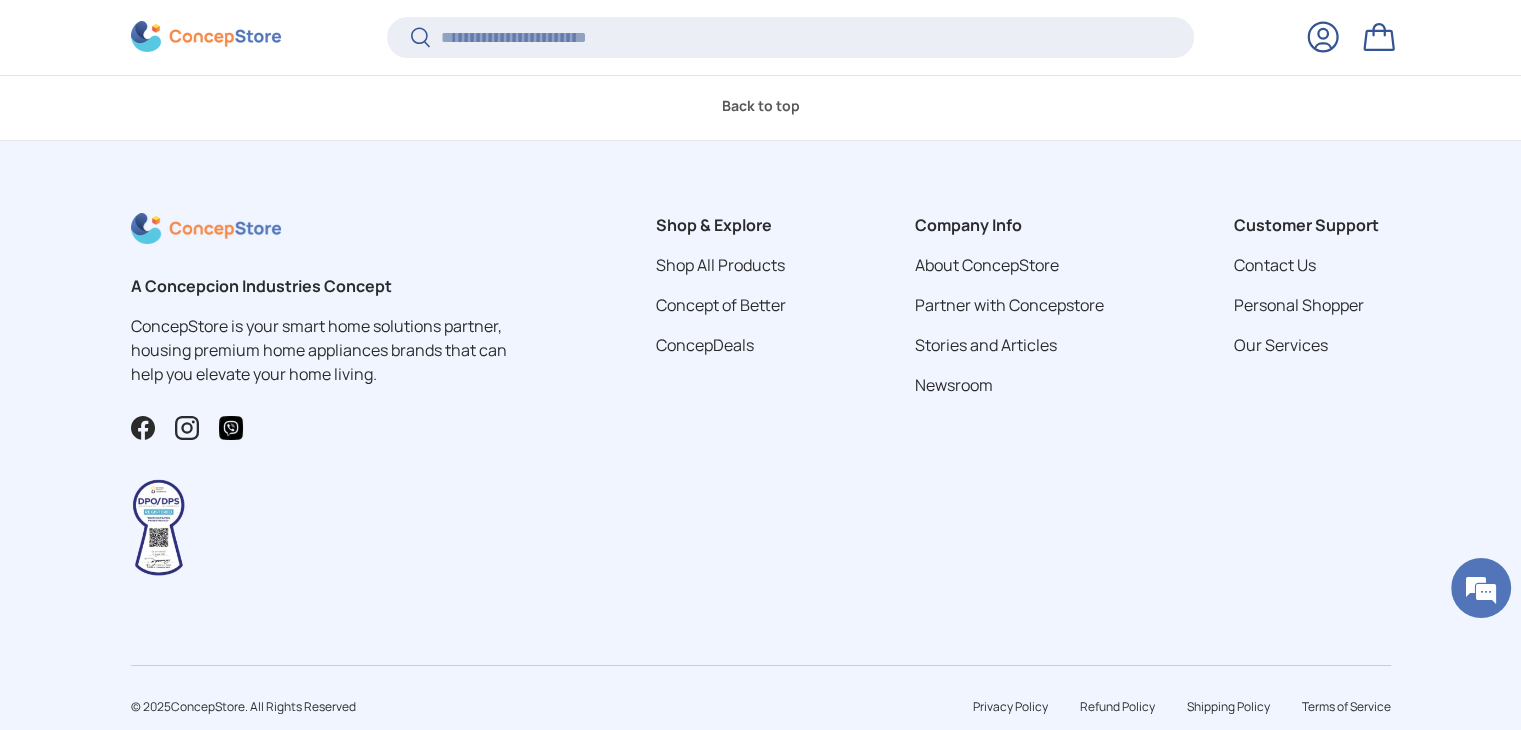 scroll, scrollTop: 7259, scrollLeft: 0, axis: vertical 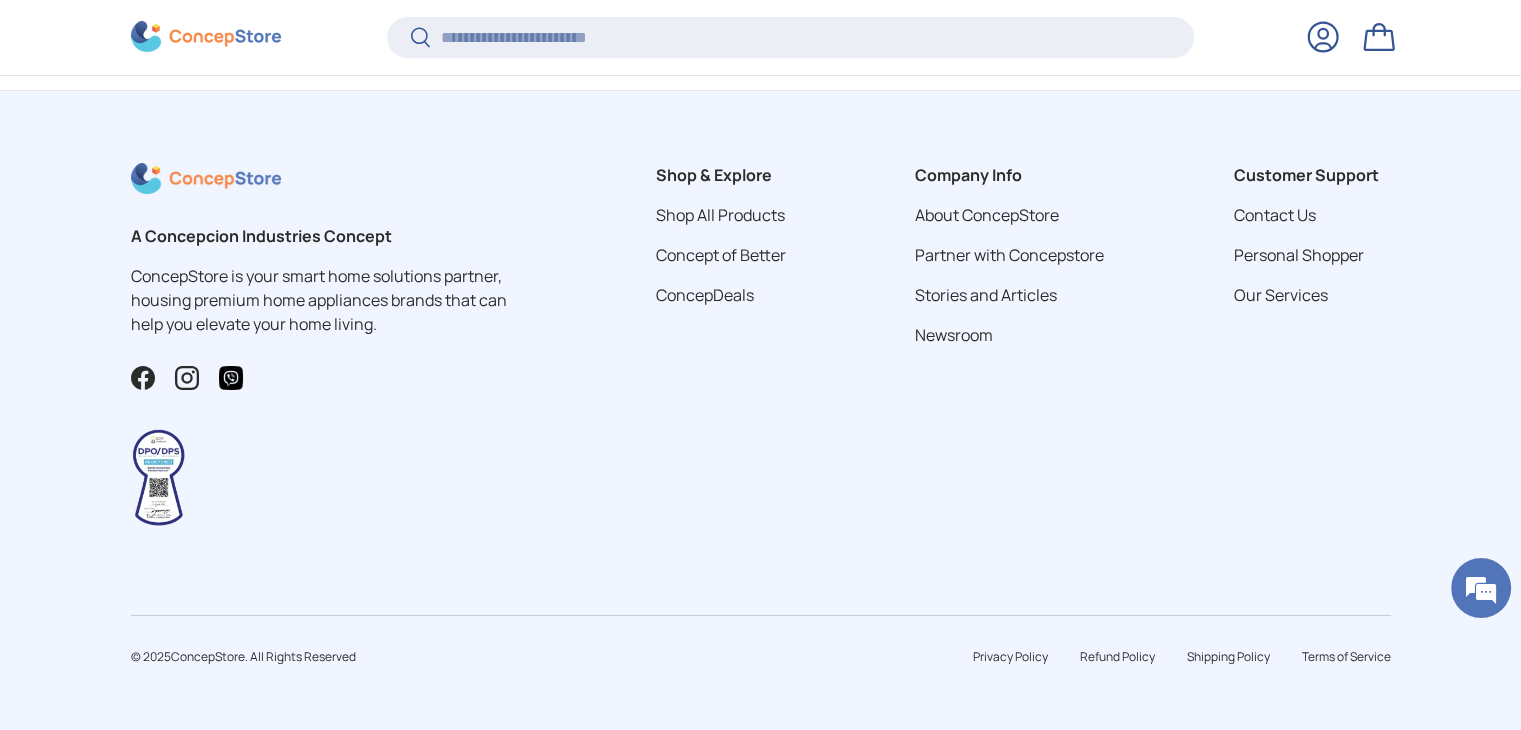click at bounding box center (206, 37) 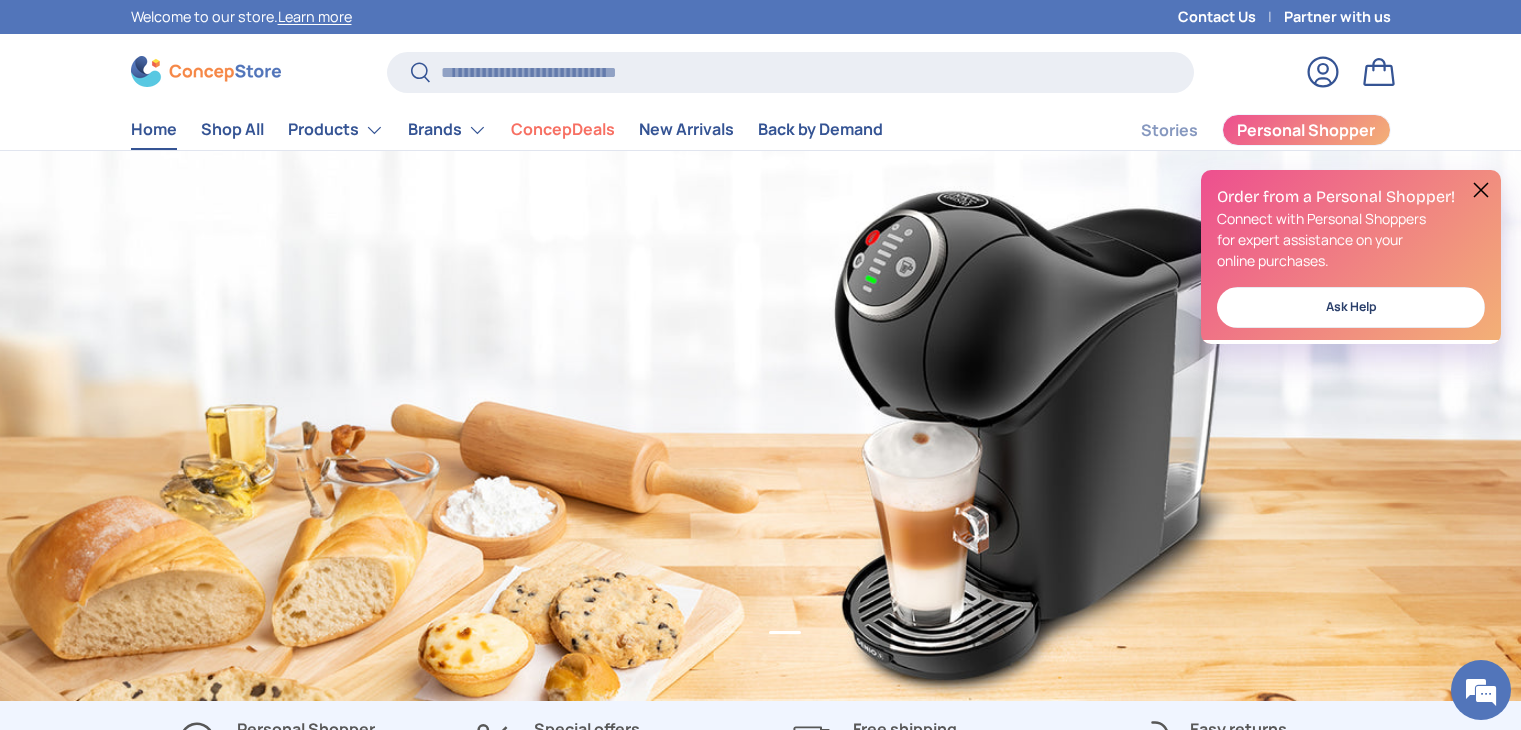 scroll, scrollTop: 0, scrollLeft: 0, axis: both 